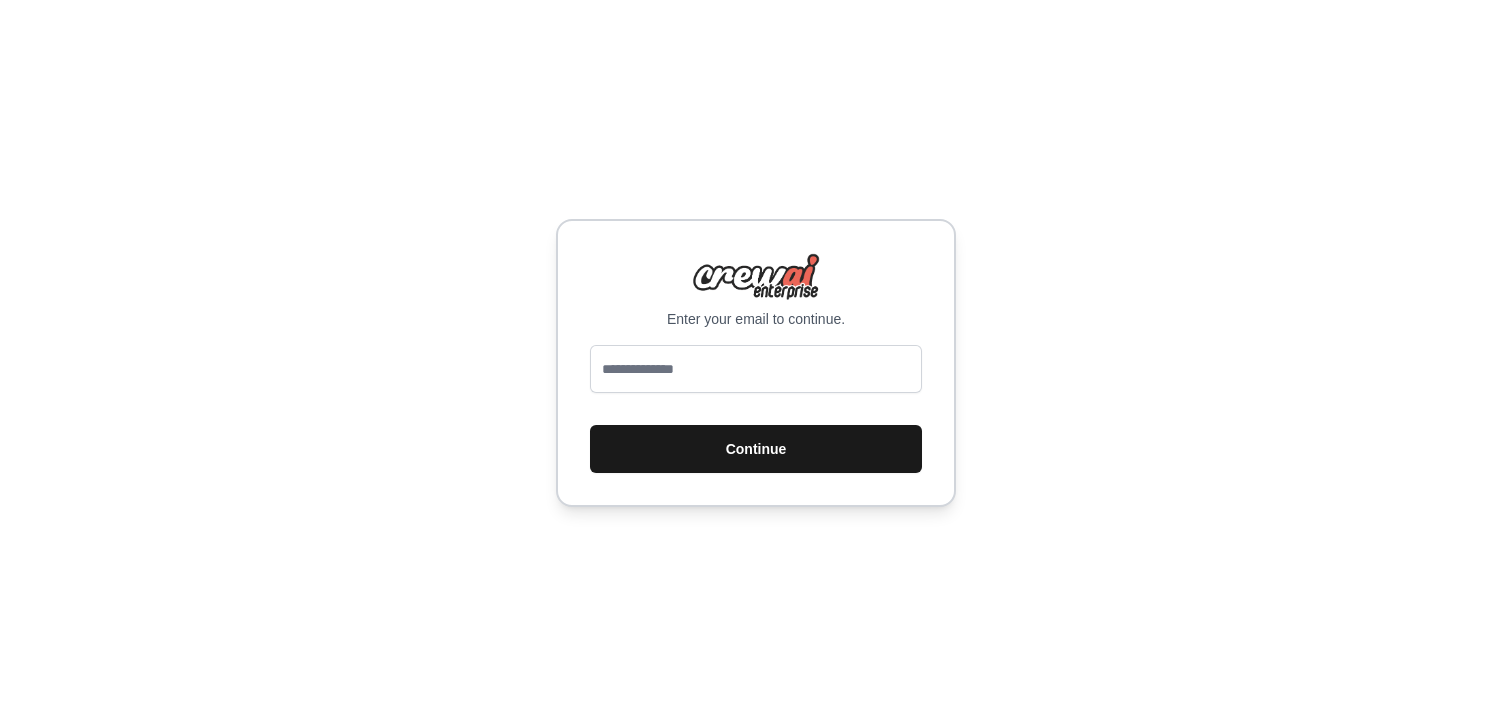 scroll, scrollTop: 0, scrollLeft: 0, axis: both 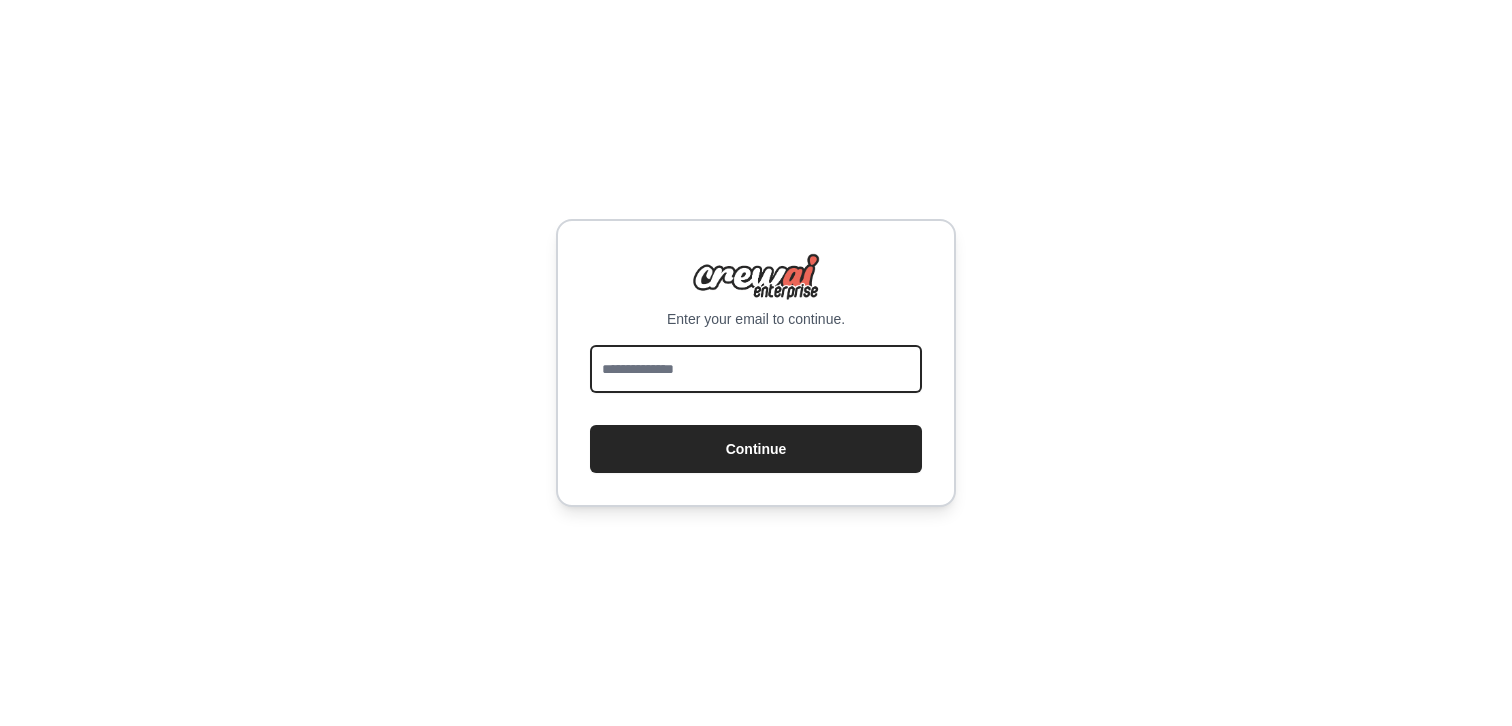 click at bounding box center [756, 369] 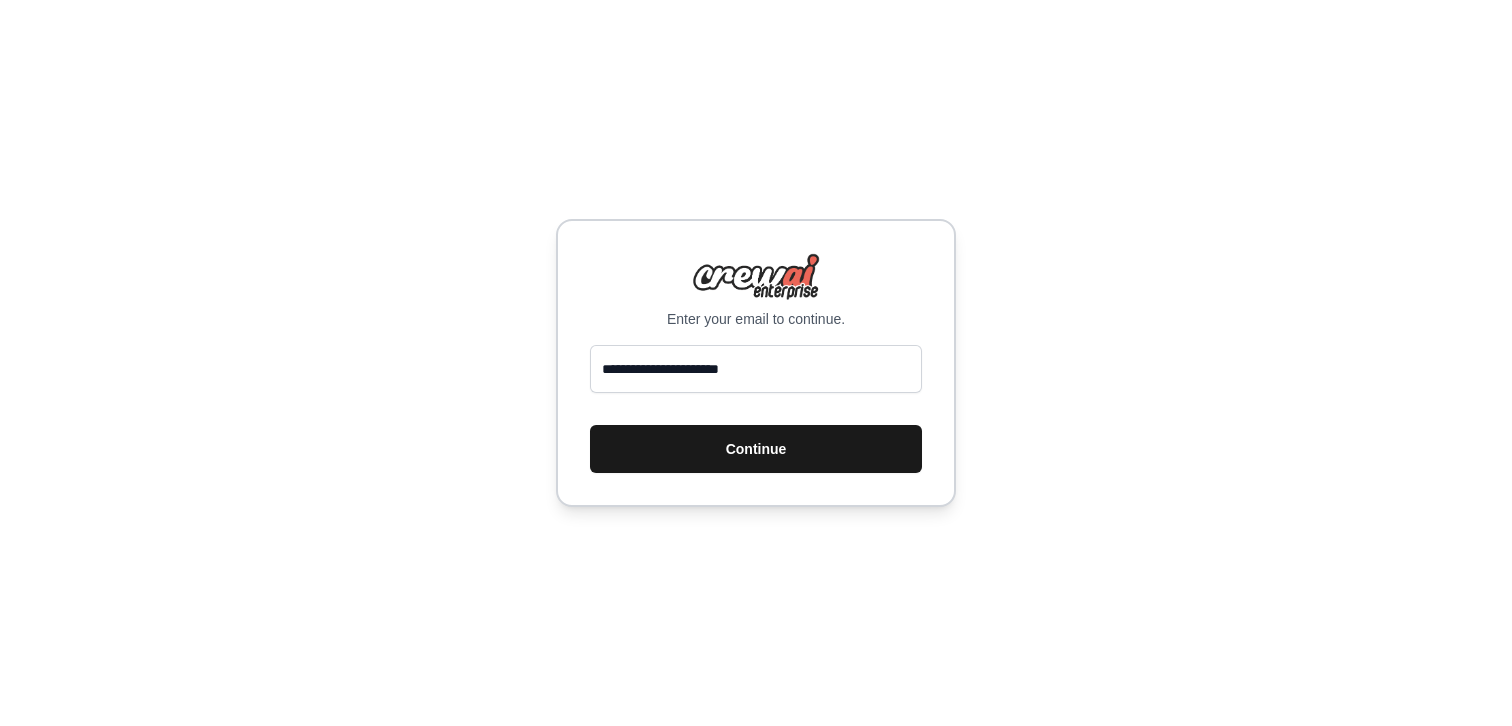 click on "Continue" at bounding box center [756, 449] 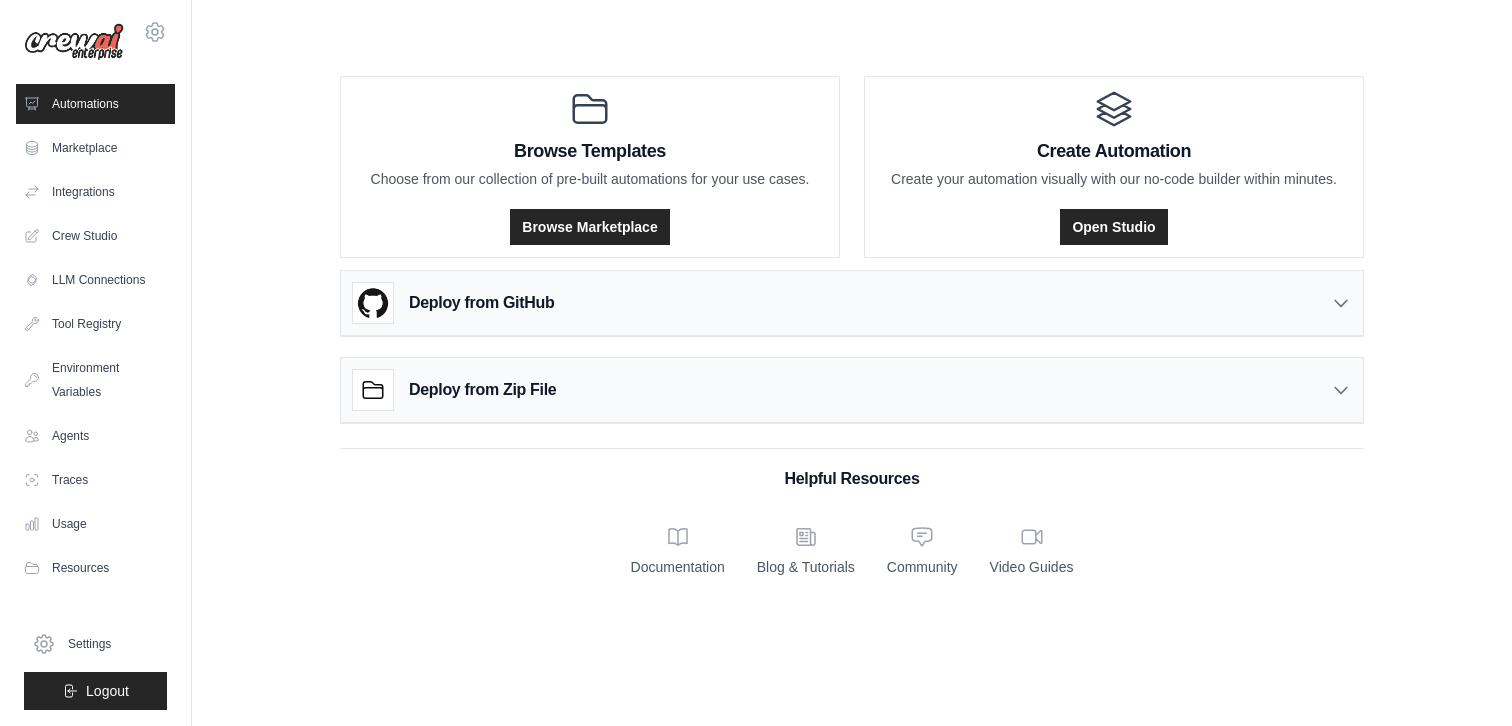 scroll, scrollTop: 0, scrollLeft: 0, axis: both 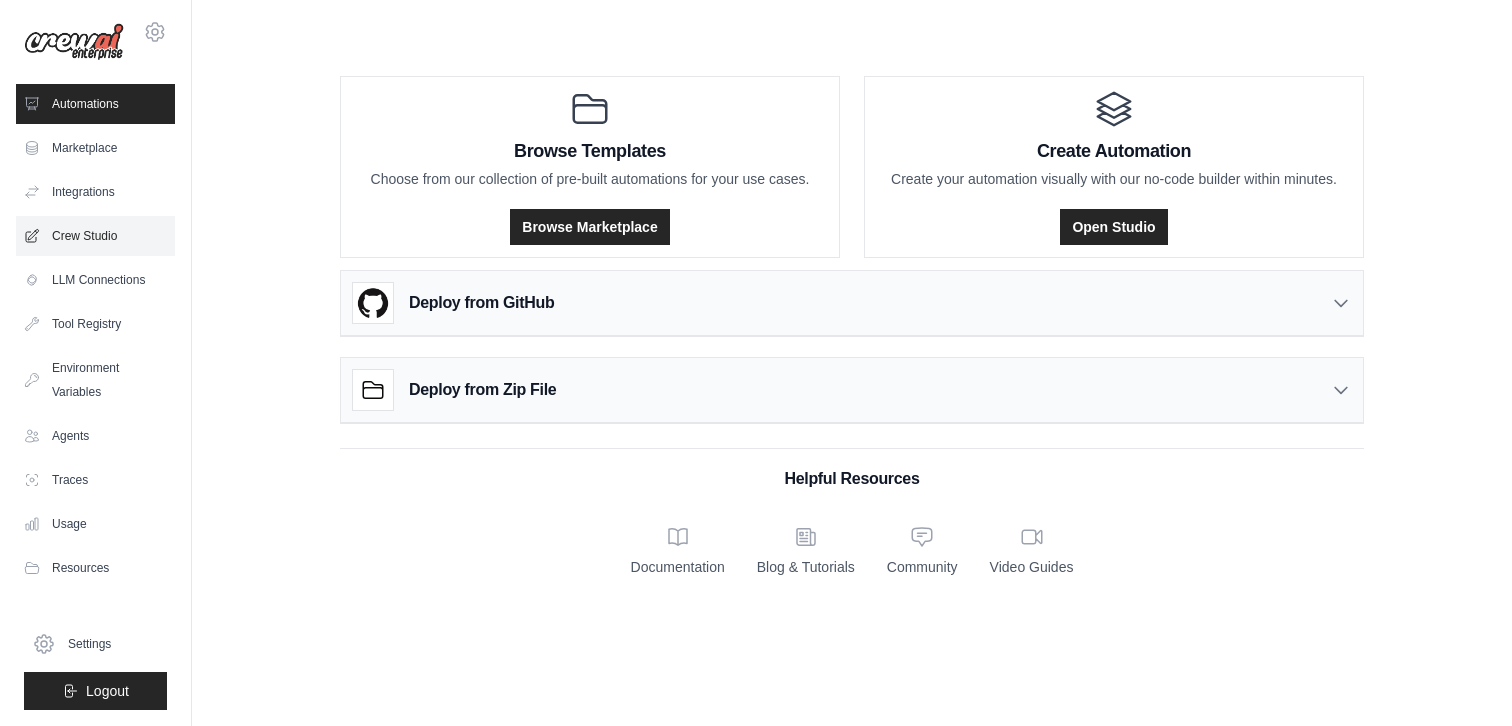 click on "Crew Studio" at bounding box center [95, 236] 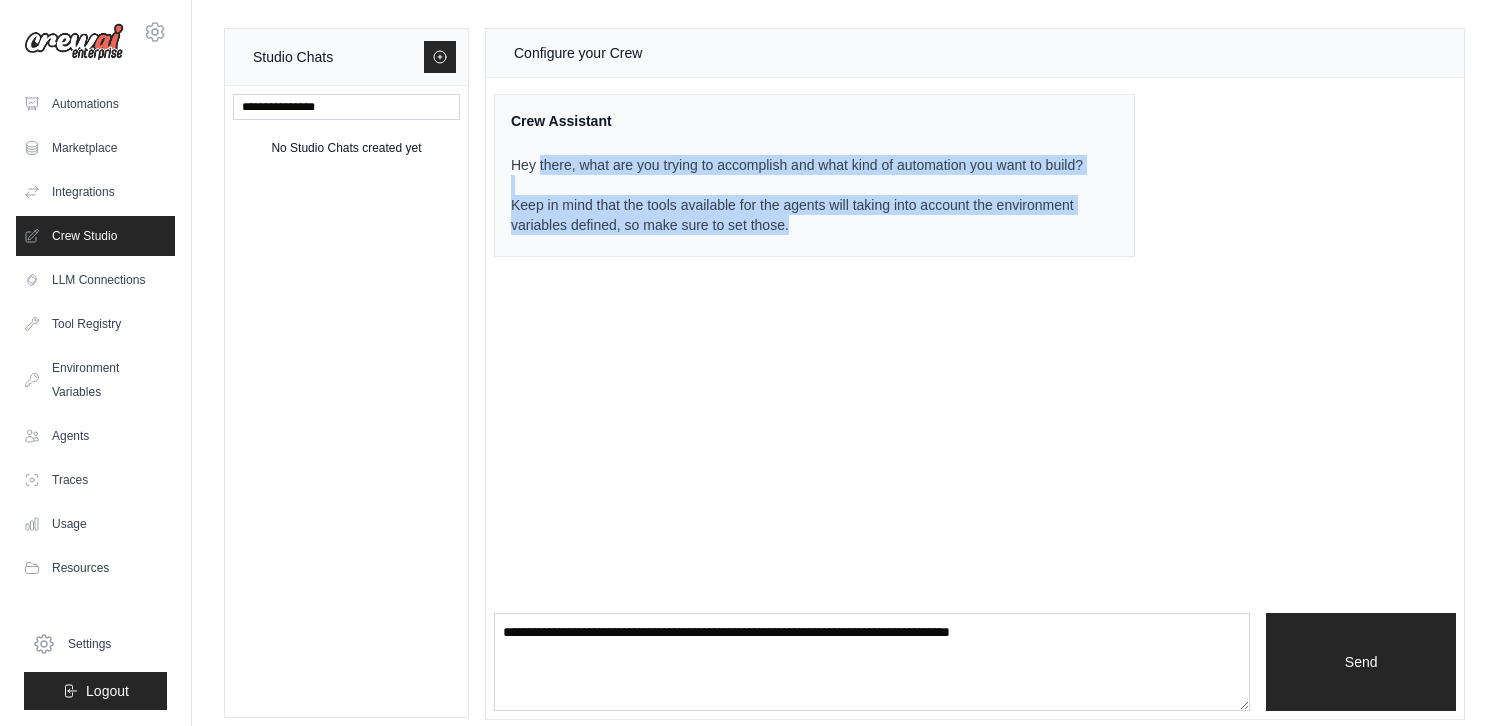 drag, startPoint x: 539, startPoint y: 158, endPoint x: 885, endPoint y: 222, distance: 351.8693 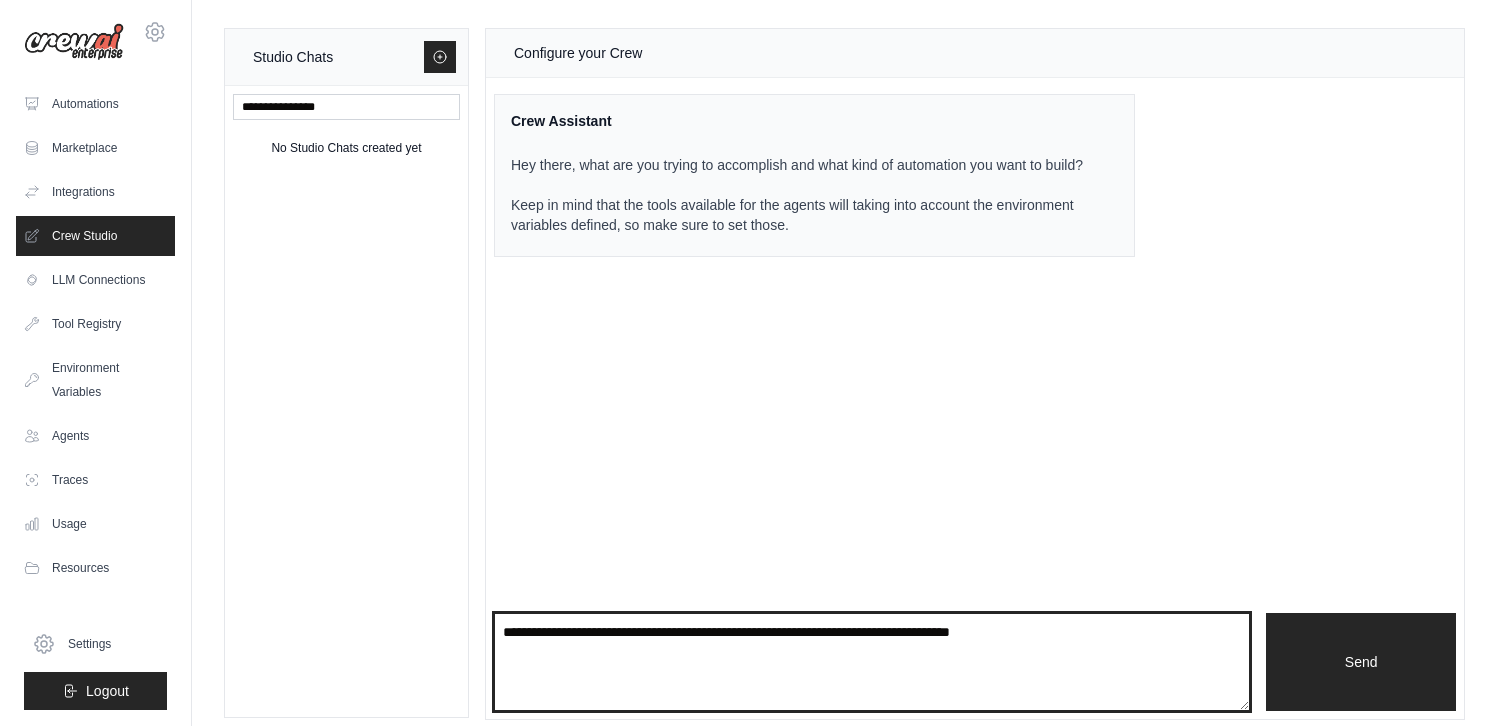 drag, startPoint x: 561, startPoint y: 626, endPoint x: 1039, endPoint y: 639, distance: 478.17676 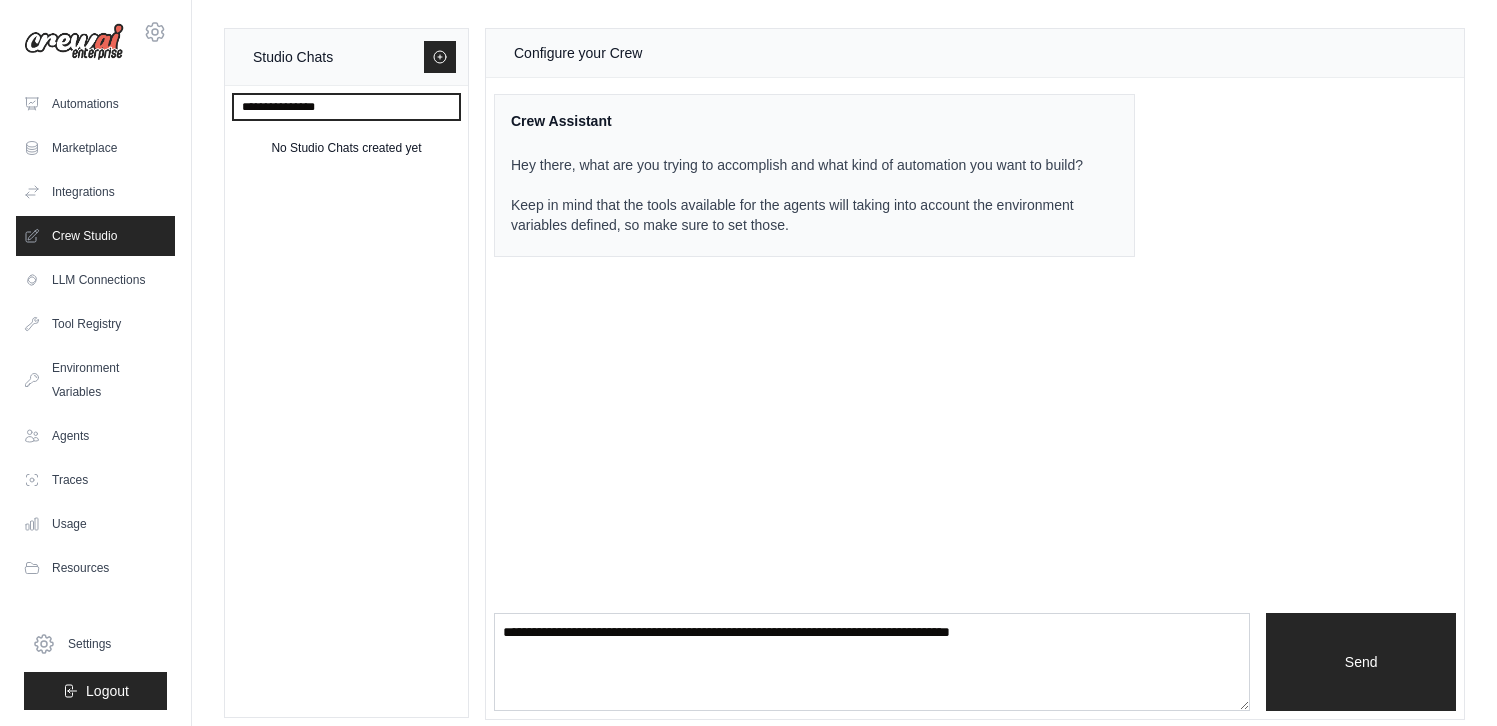 click at bounding box center [346, 107] 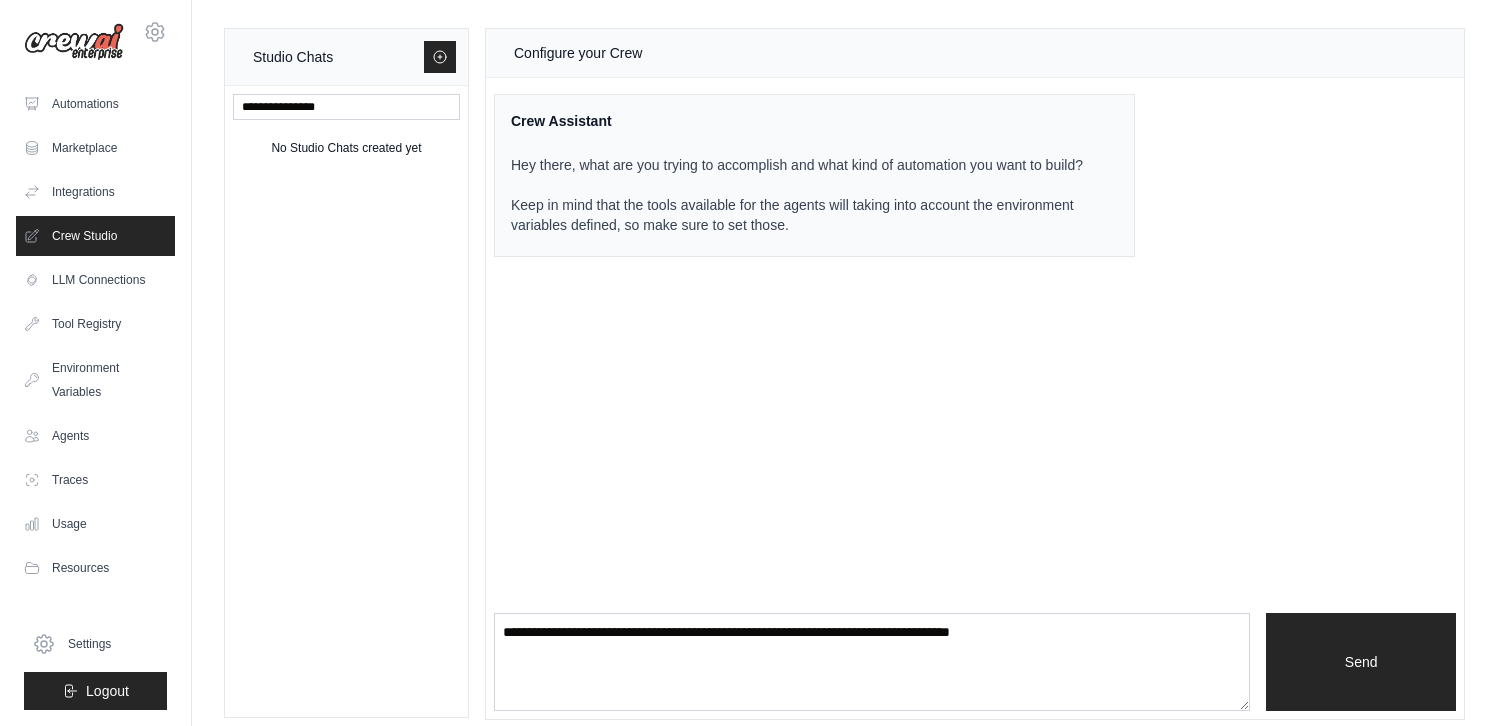 click on "Configure your Crew Crew Assistant Hey there, what are you trying to accomplish and what kind of automation you want to build? Keep in mind that the tools available for the agents will taking into account the environment variables defined, so make sure to set those. Send" at bounding box center (975, 374) 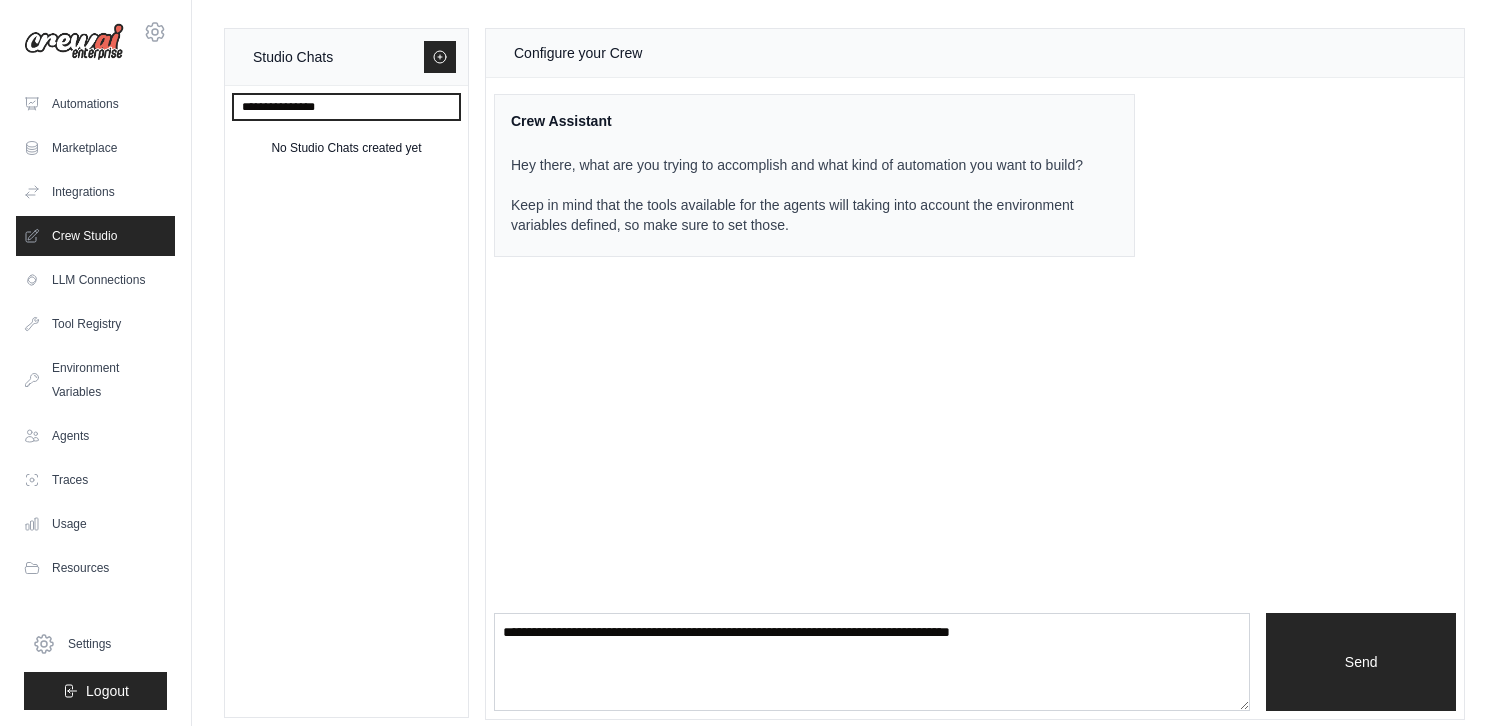 click at bounding box center (346, 107) 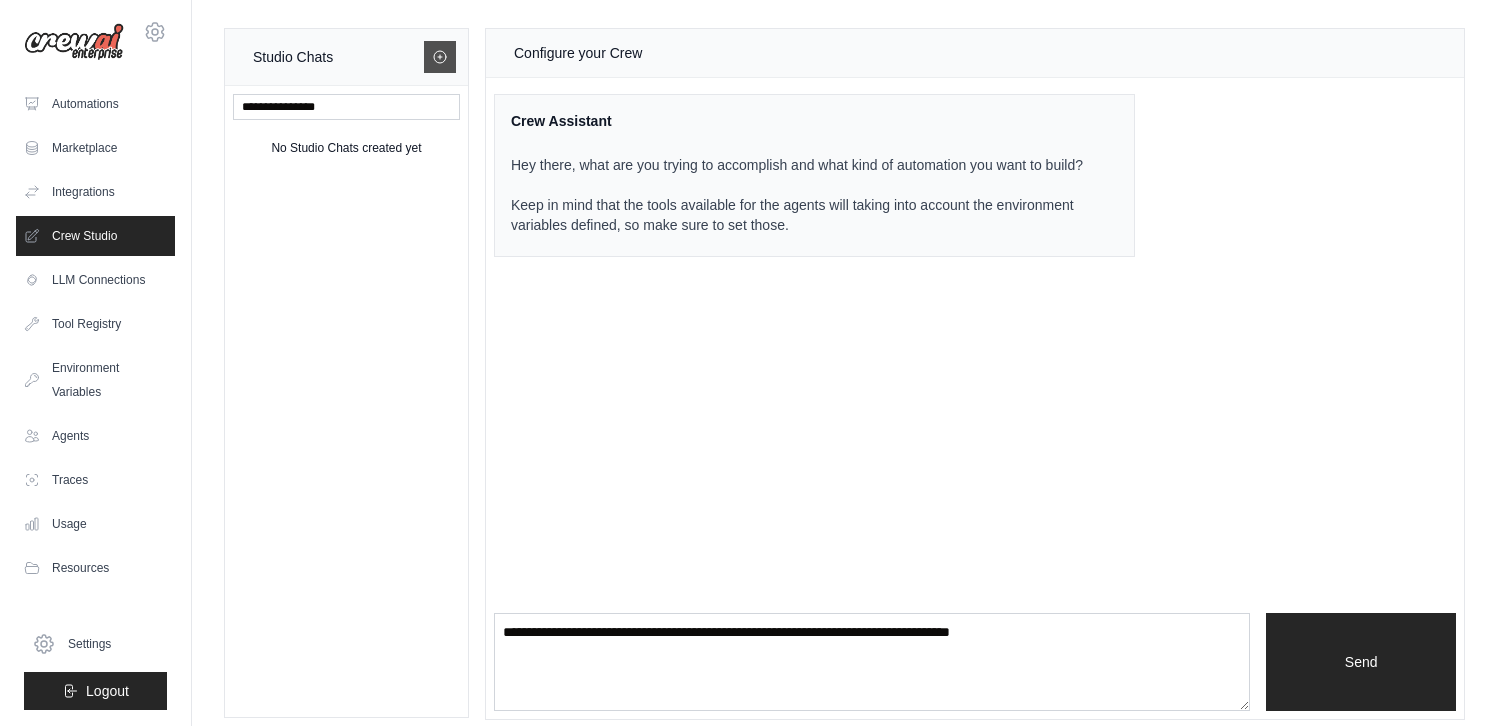 click 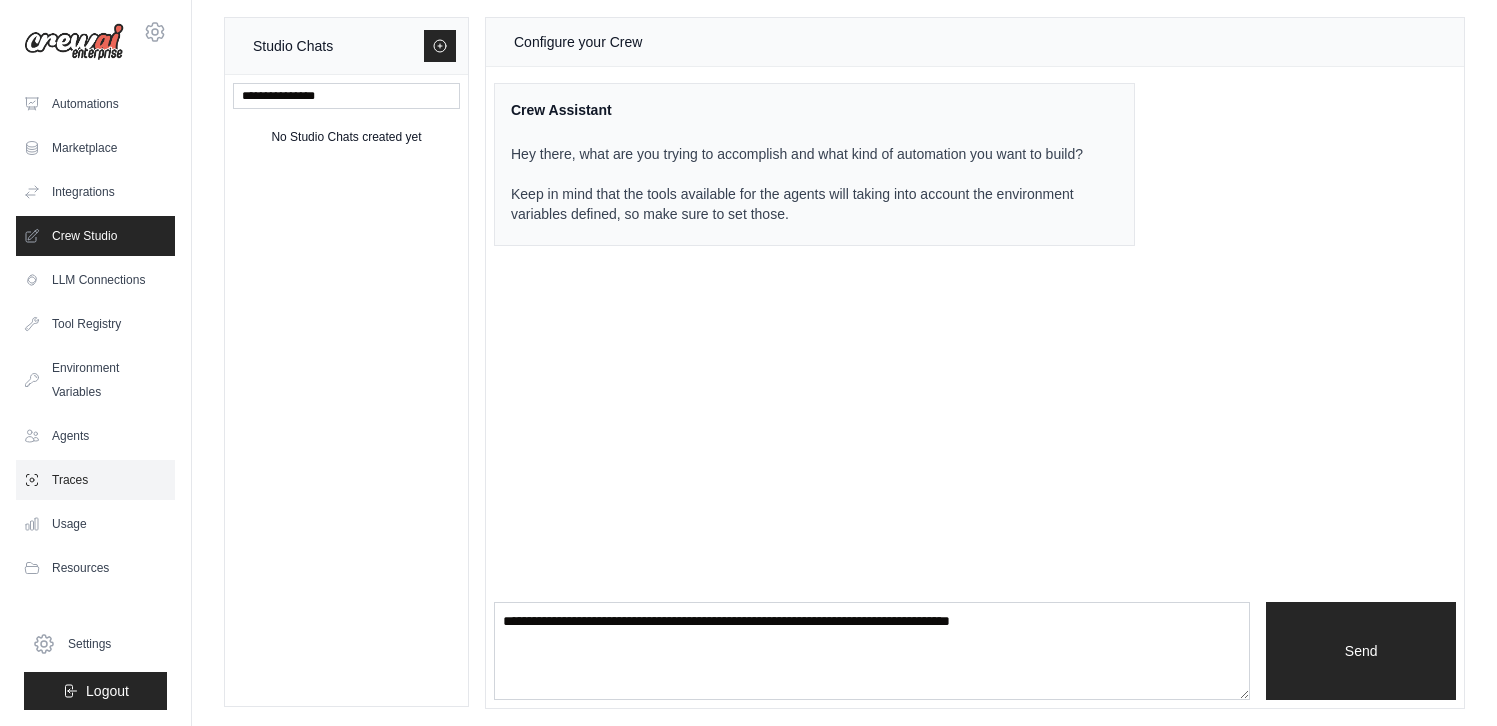 scroll, scrollTop: 13, scrollLeft: 0, axis: vertical 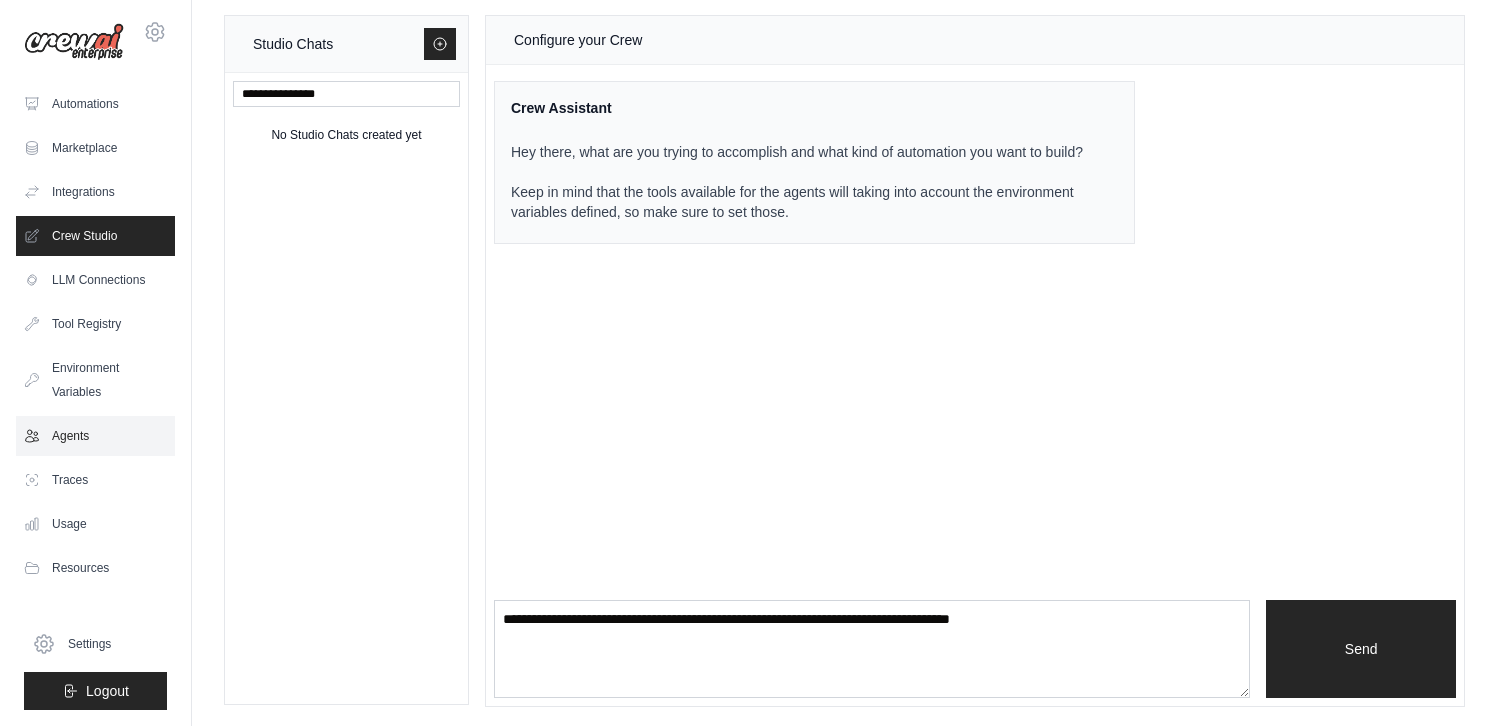 click on "Agents" at bounding box center (95, 436) 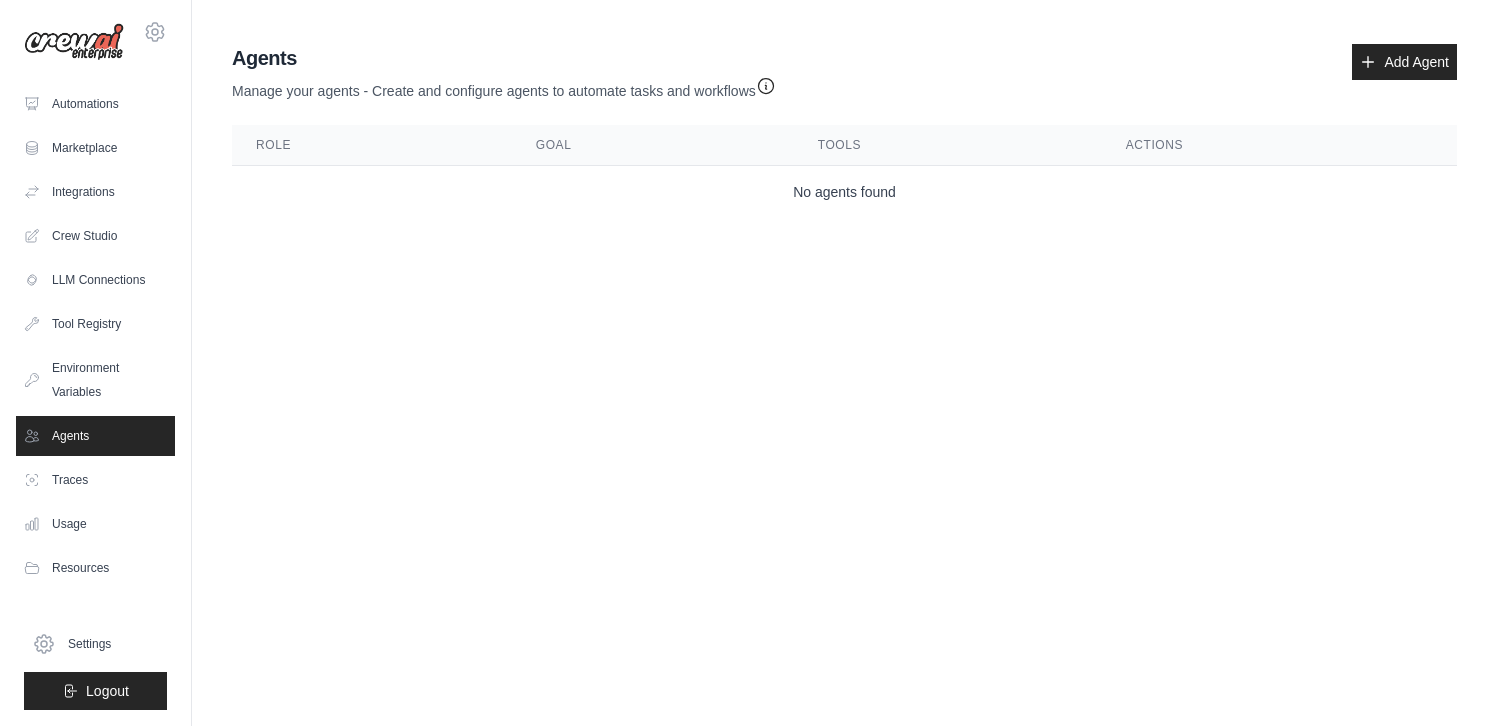 scroll, scrollTop: 0, scrollLeft: 0, axis: both 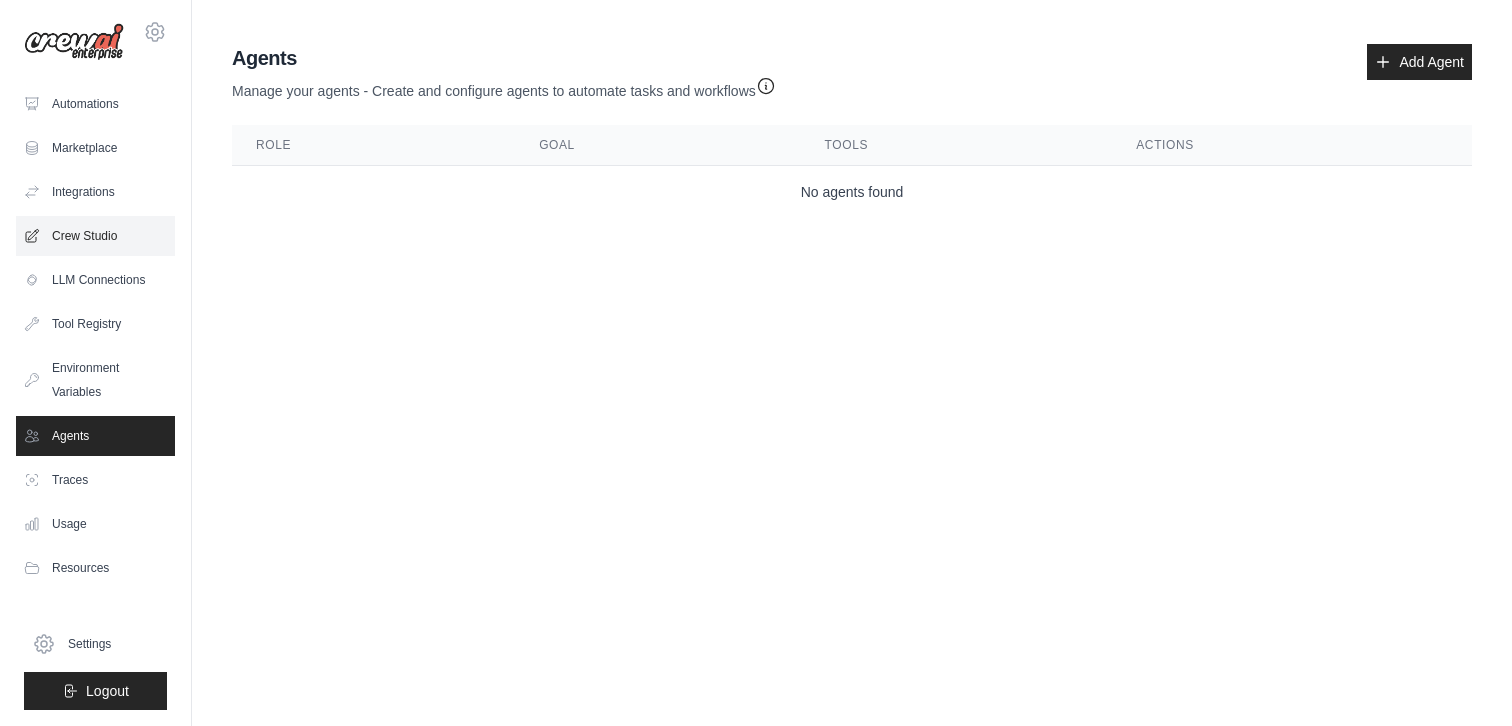 click on "Crew Studio" at bounding box center (95, 236) 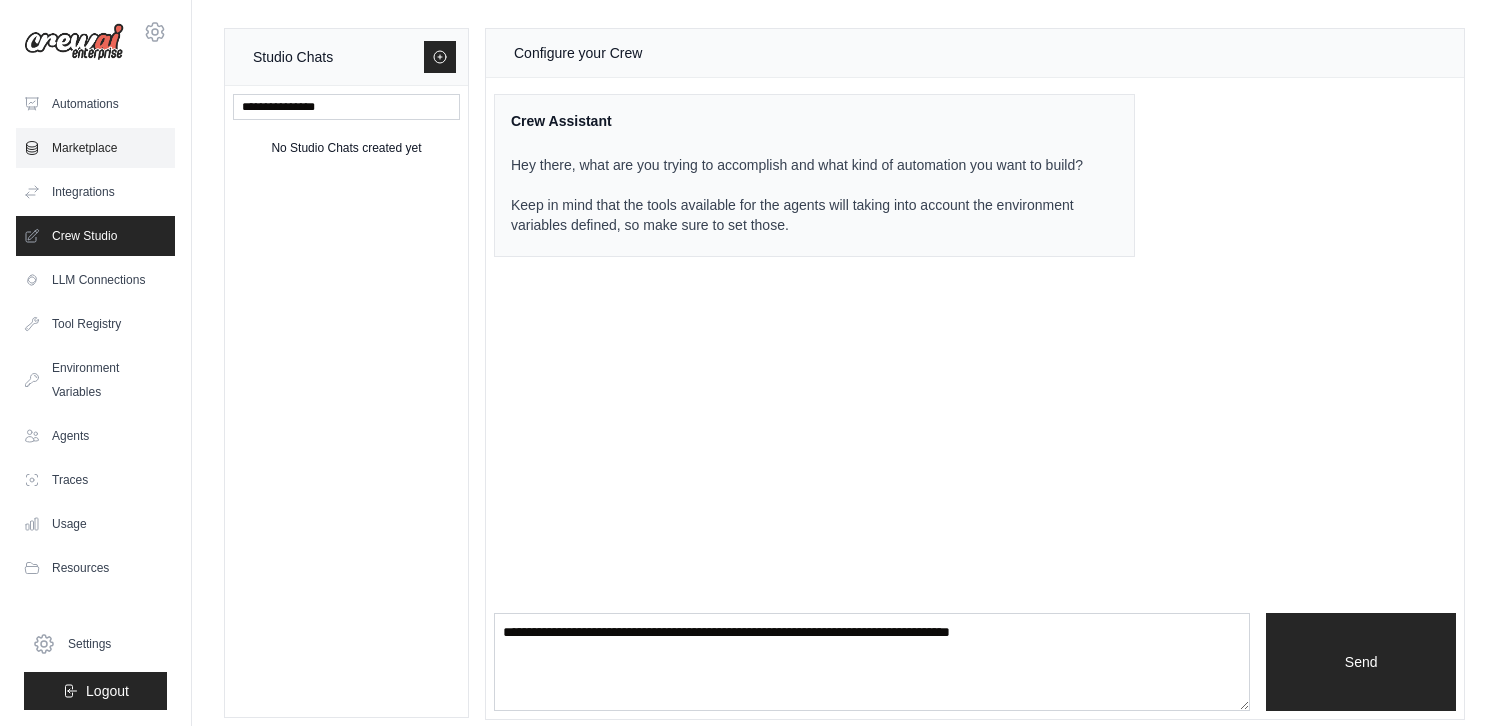 click on "Marketplace" at bounding box center (95, 148) 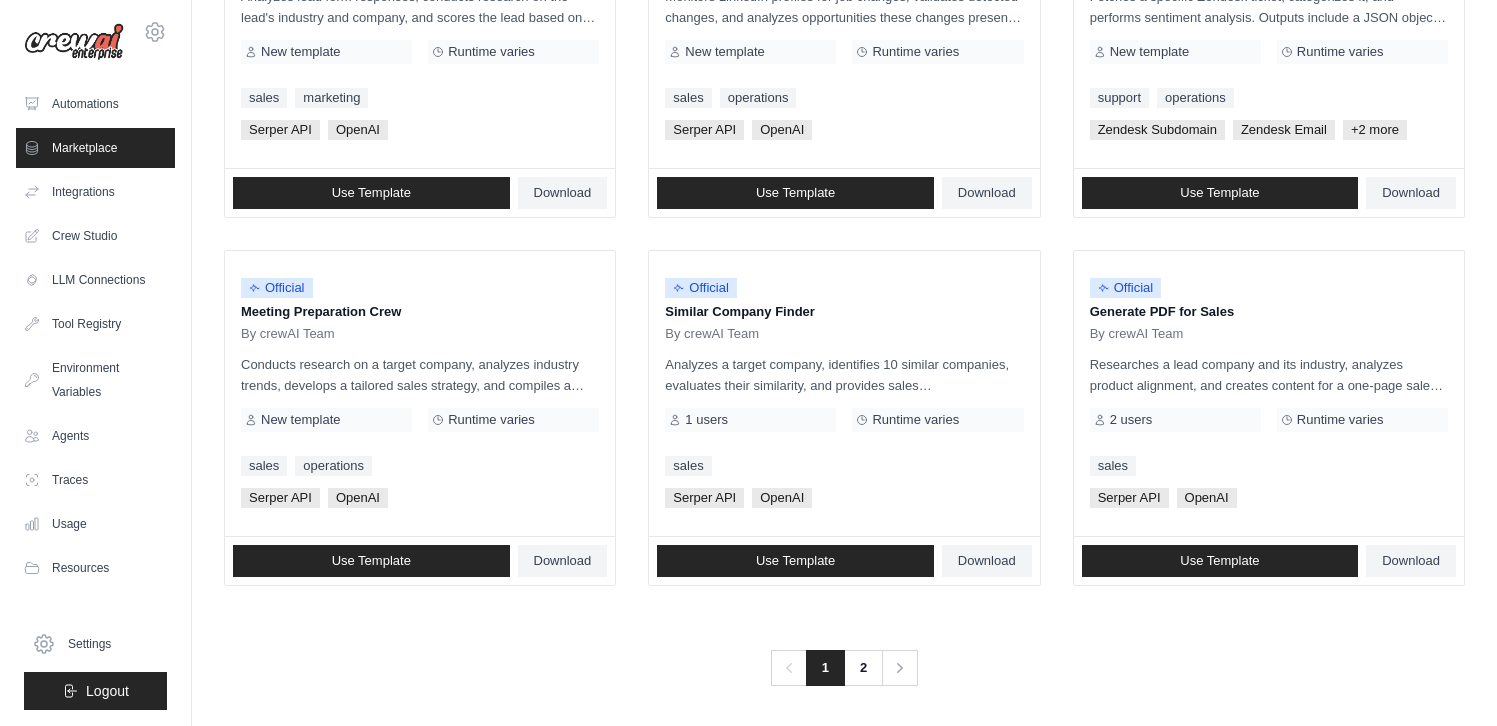 scroll, scrollTop: 1127, scrollLeft: 0, axis: vertical 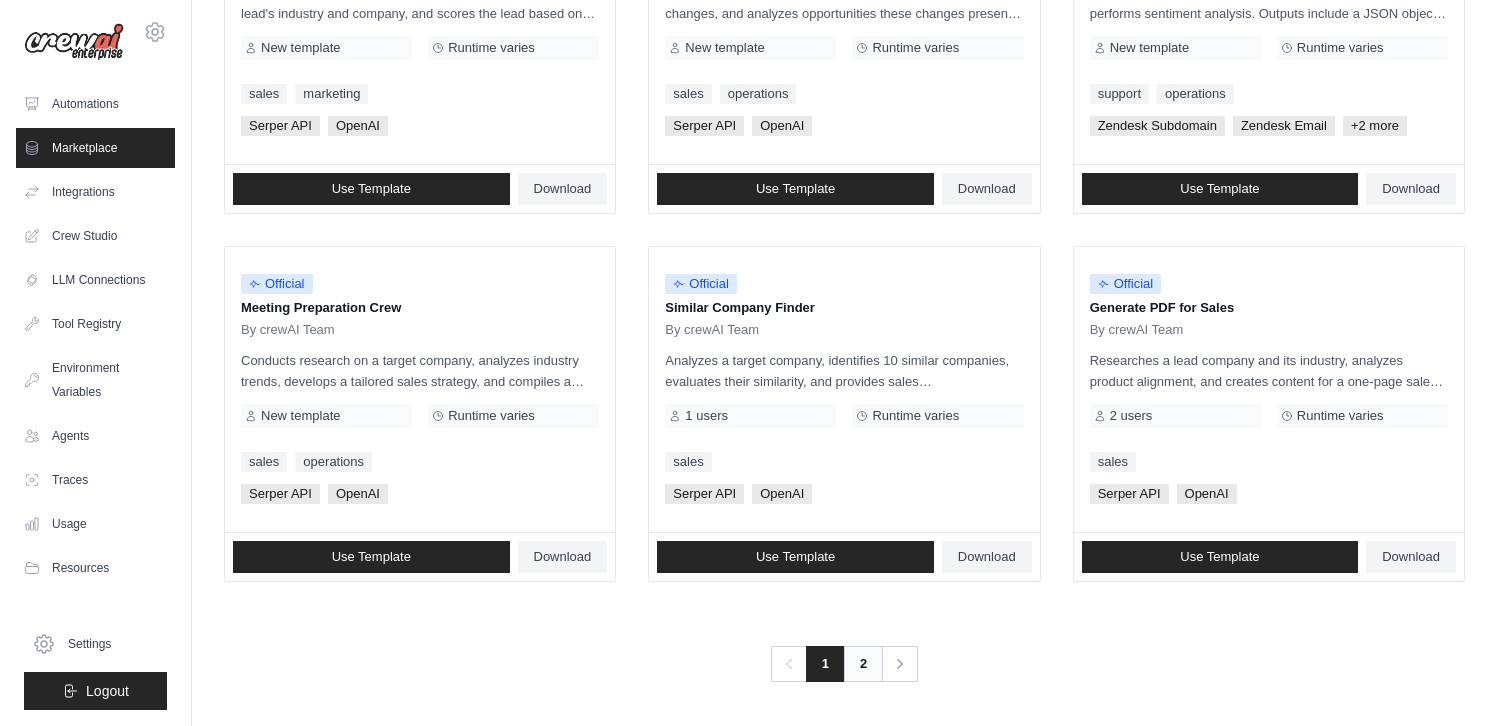 click on "2" at bounding box center (863, 664) 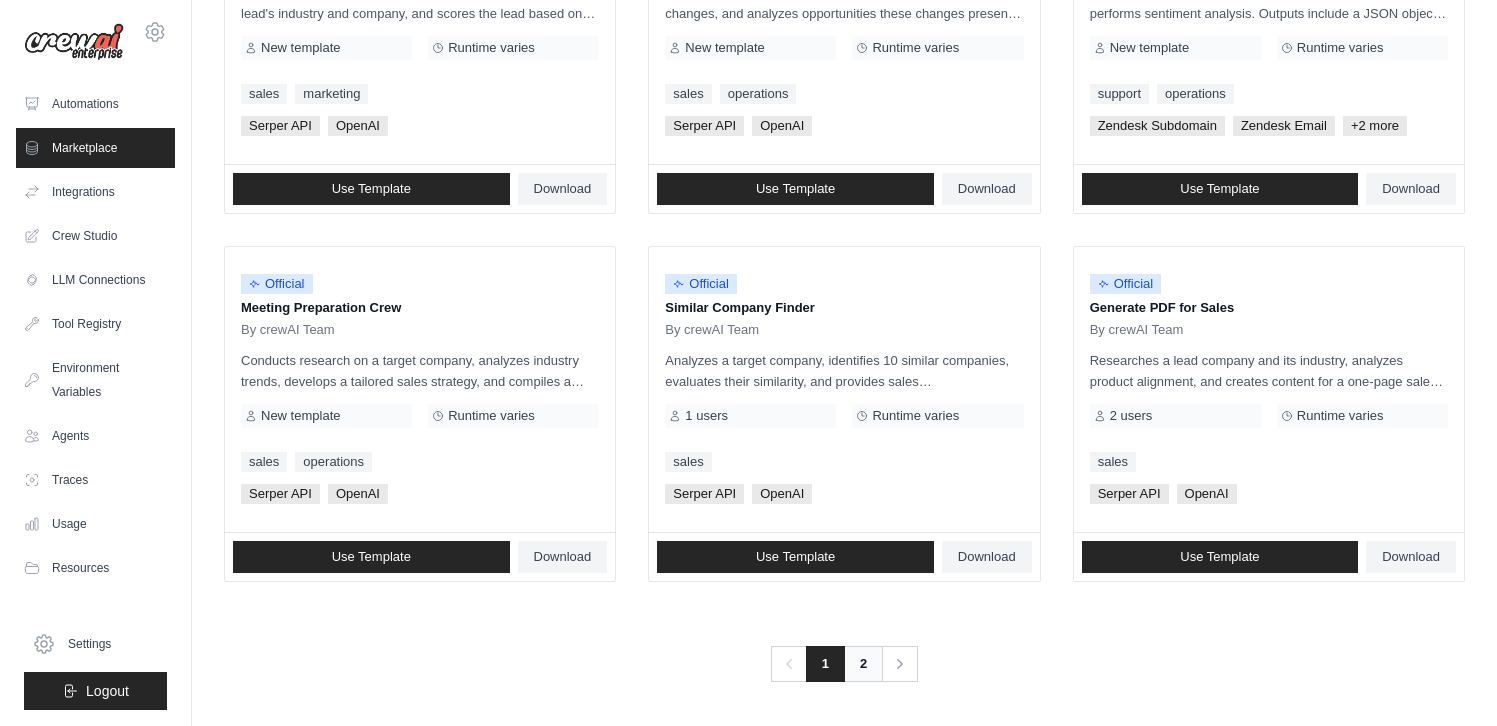 scroll, scrollTop: 0, scrollLeft: 0, axis: both 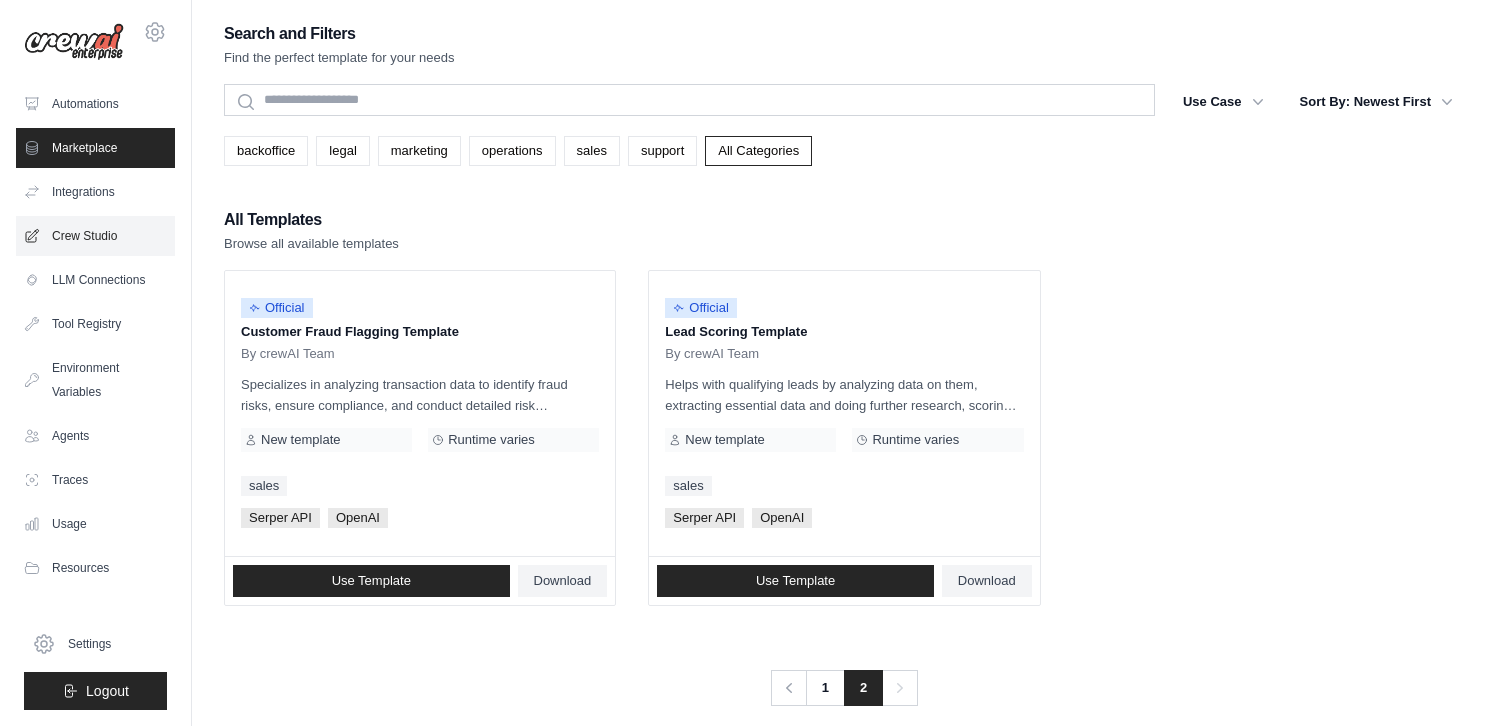 click on "Crew Studio" at bounding box center (95, 236) 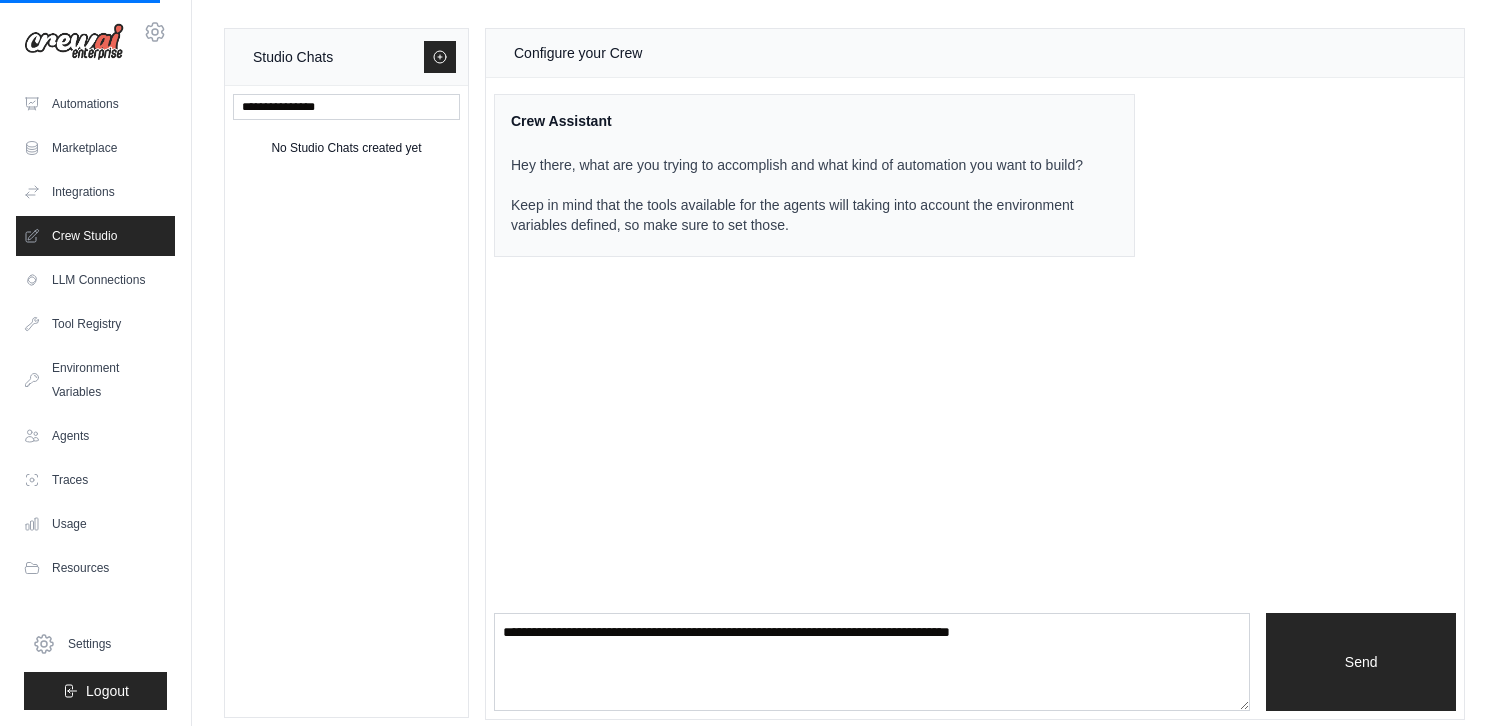 click on "Configure your Crew Crew Assistant Hey there, what are you trying to accomplish and what kind of automation you want to build? Keep in mind that the tools available for the agents will taking into account the environment variables defined, so make sure to set those. Send" at bounding box center [975, 374] 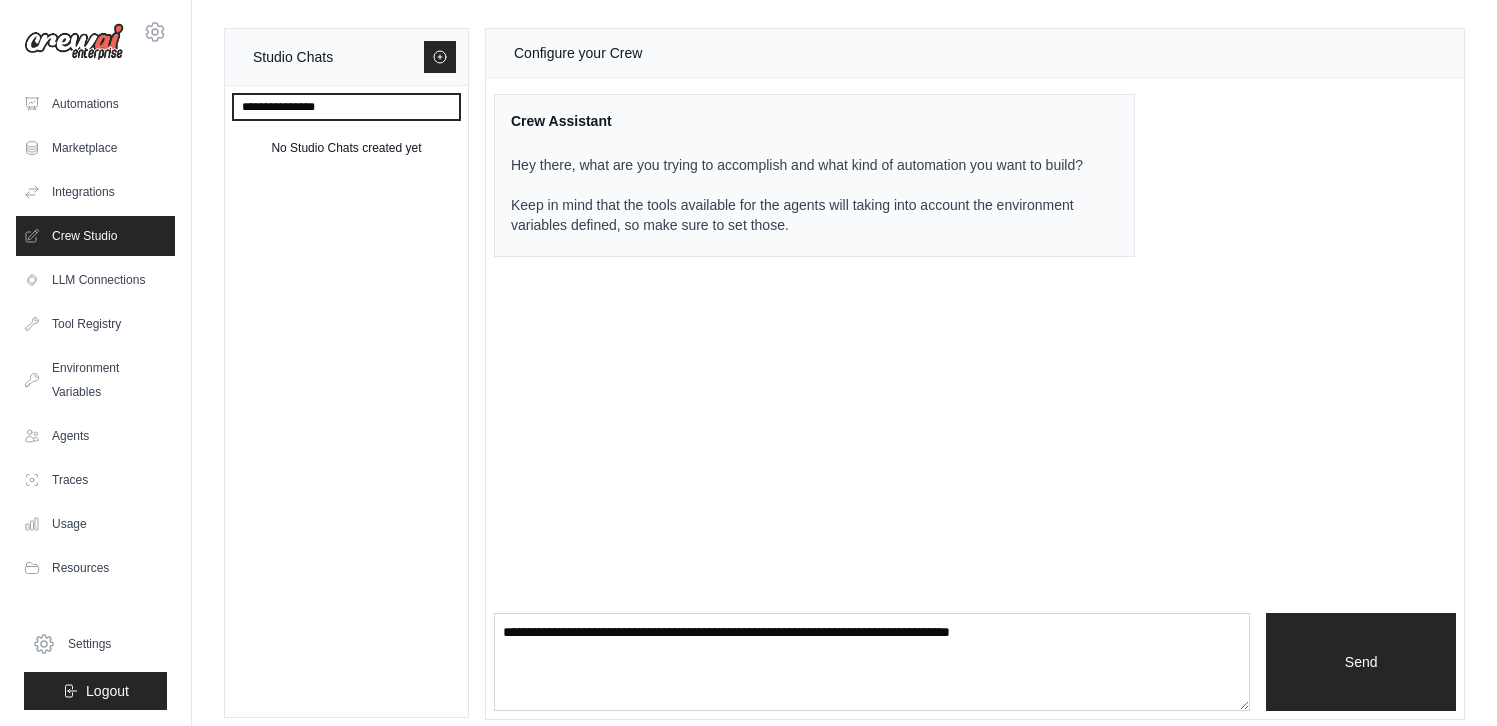 click at bounding box center (346, 107) 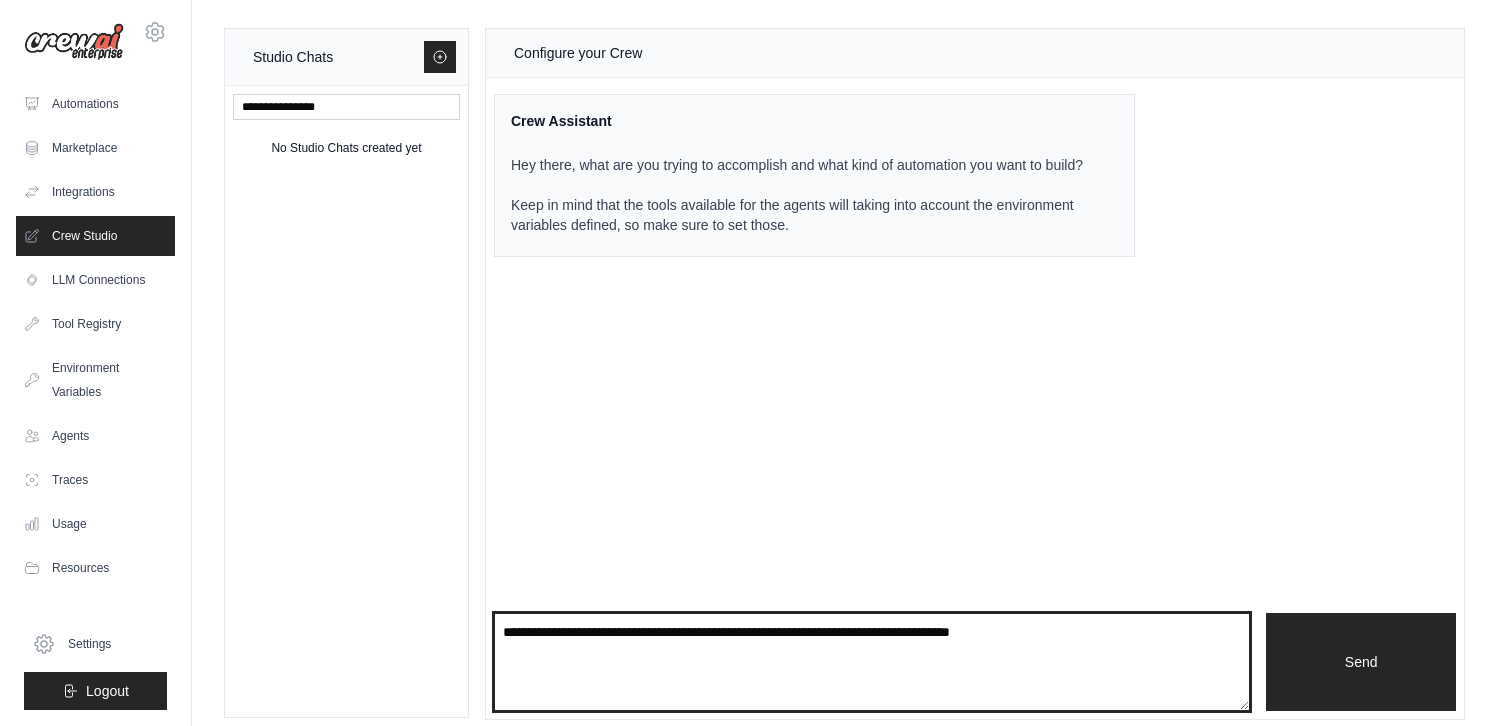 click at bounding box center [872, 662] 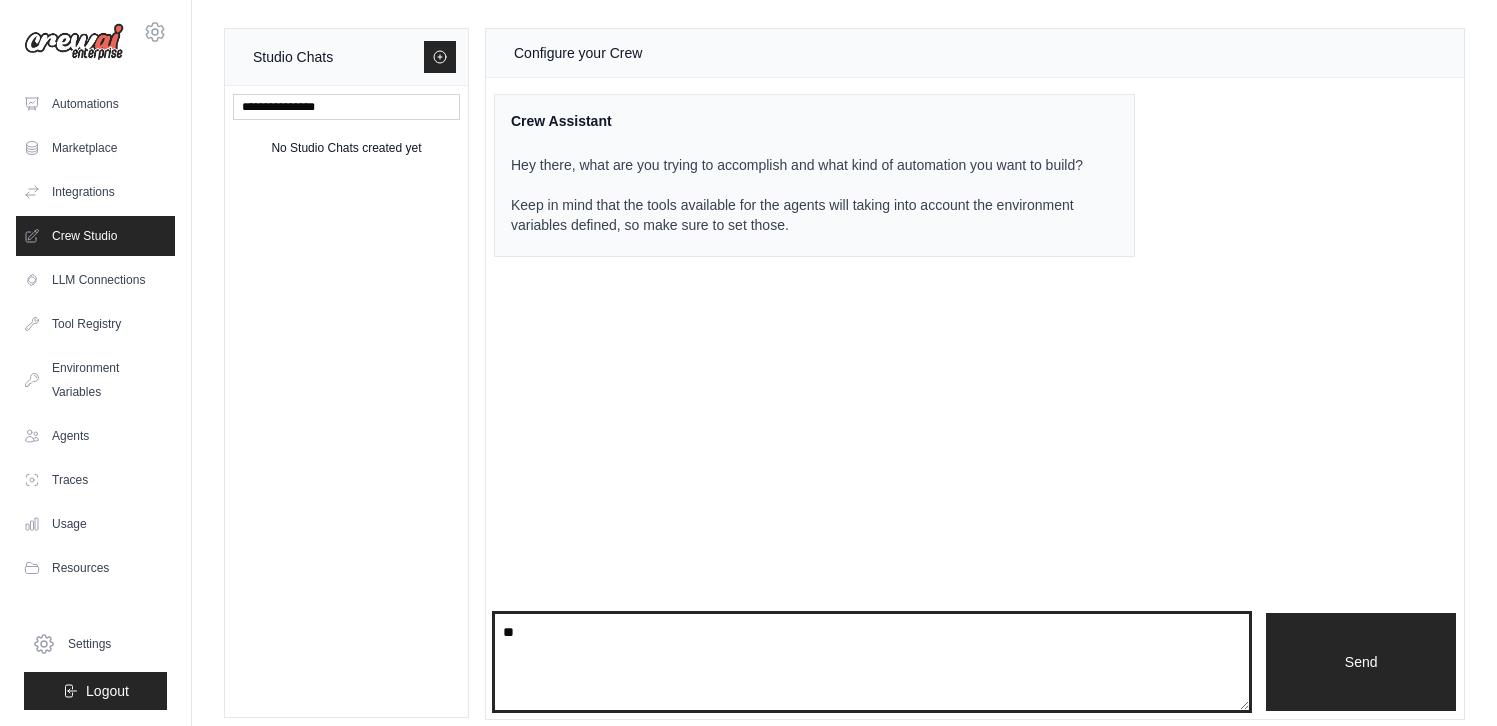type on "*" 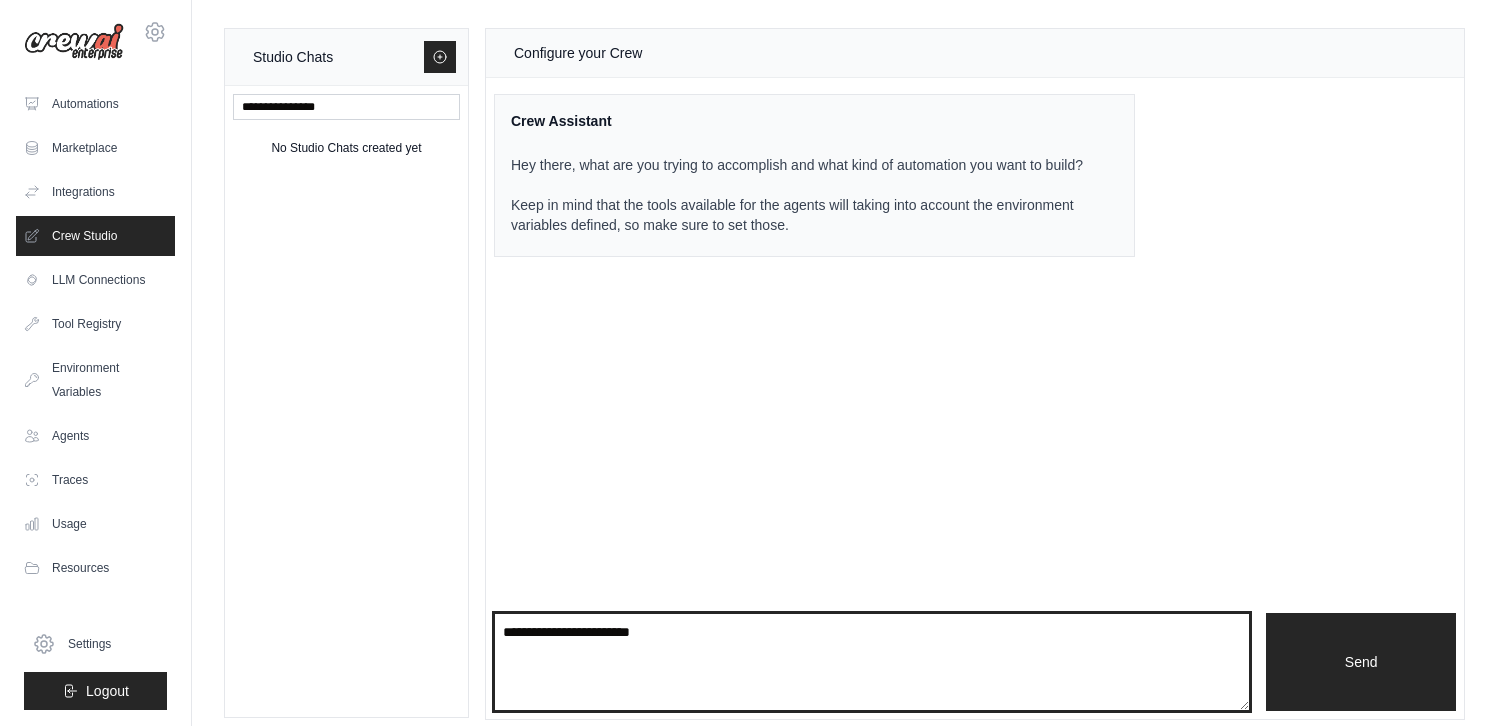 type on "**********" 